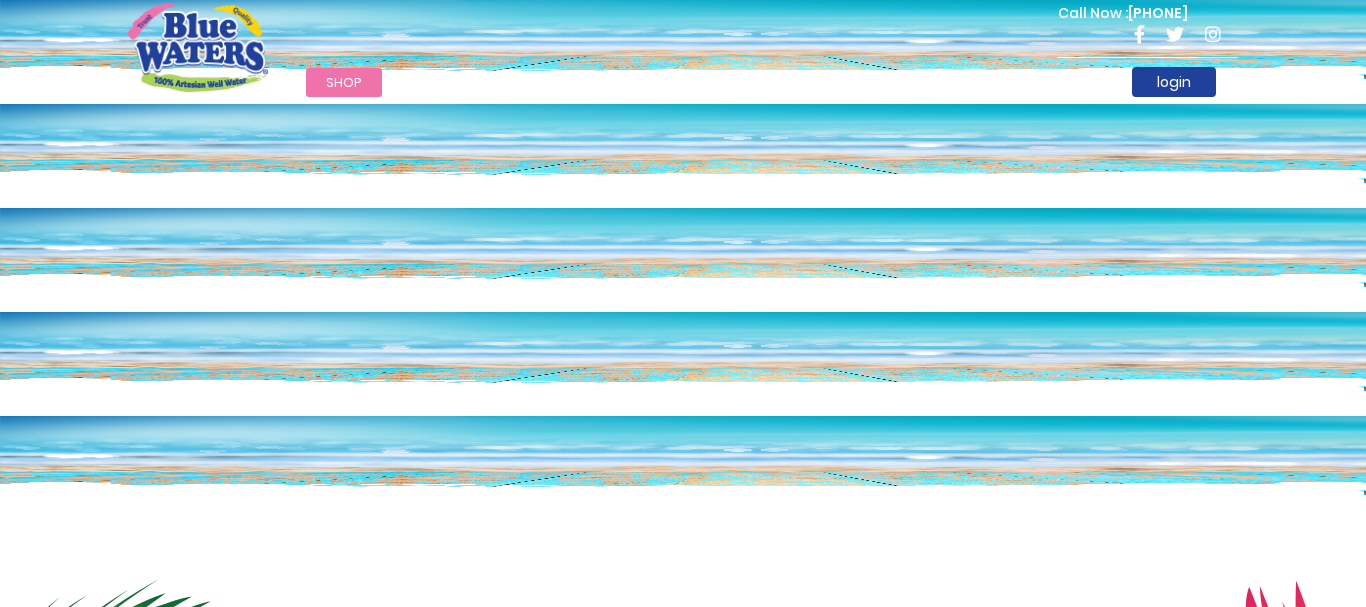scroll, scrollTop: 0, scrollLeft: 0, axis: both 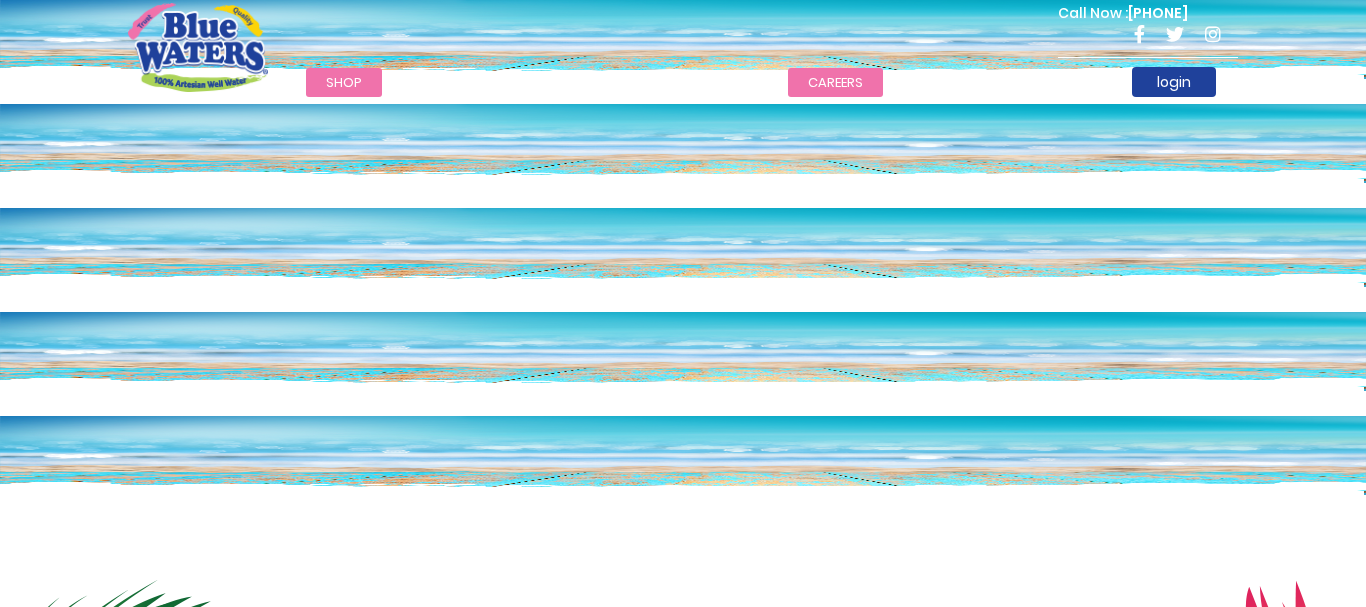 click on "careers" at bounding box center [835, 82] 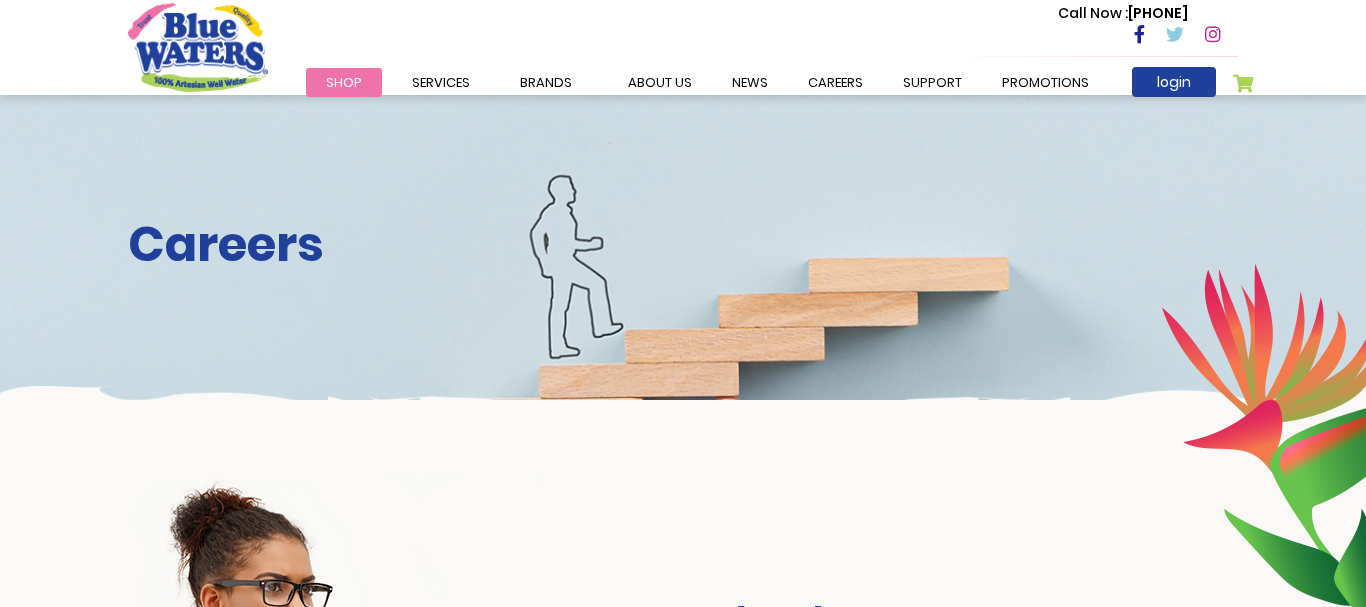 scroll, scrollTop: 0, scrollLeft: 0, axis: both 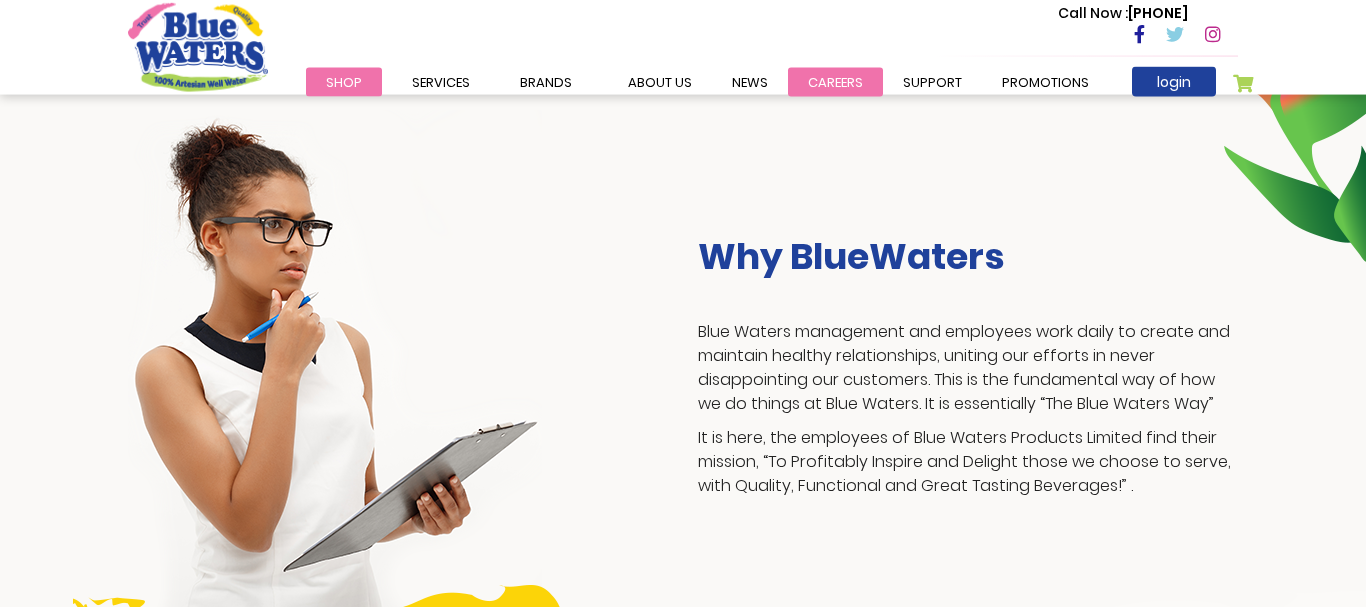 click on "careers" at bounding box center [835, 82] 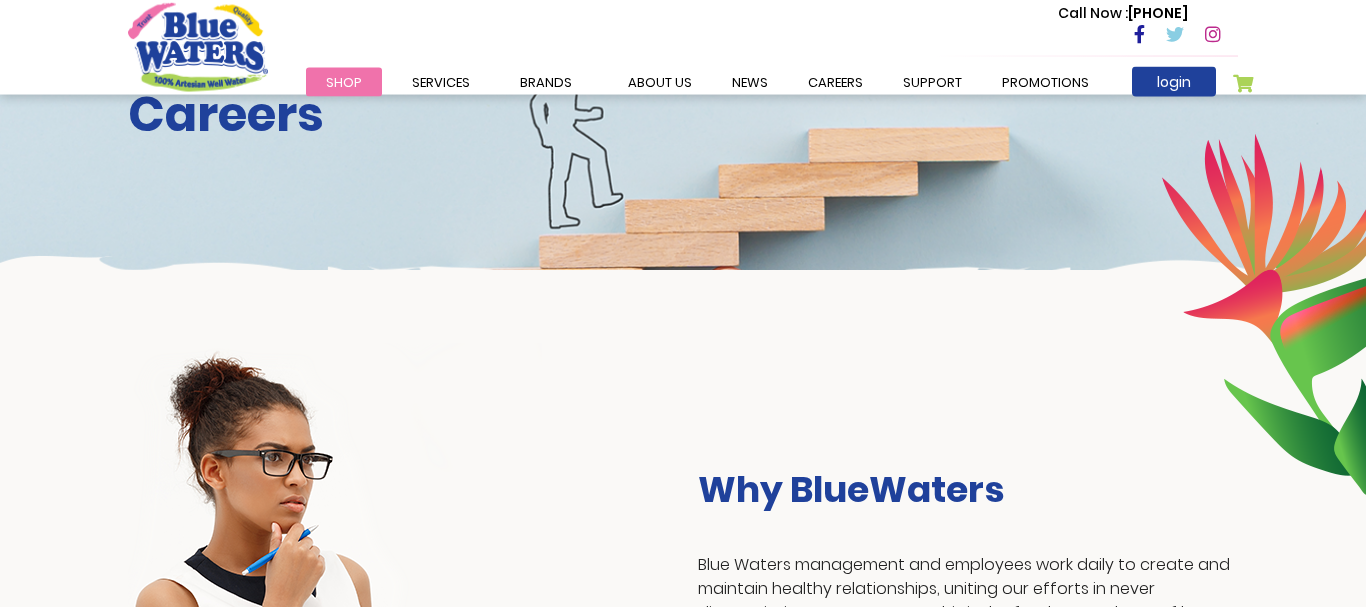 scroll, scrollTop: 51, scrollLeft: 0, axis: vertical 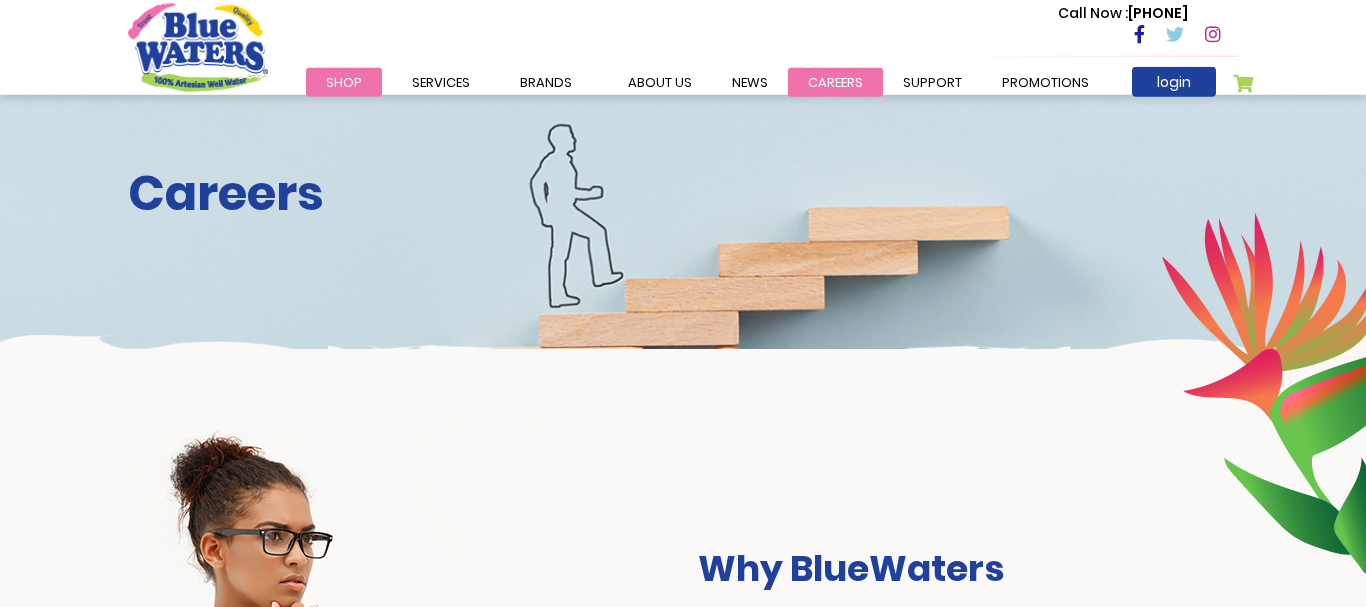 click on "careers" at bounding box center [835, 82] 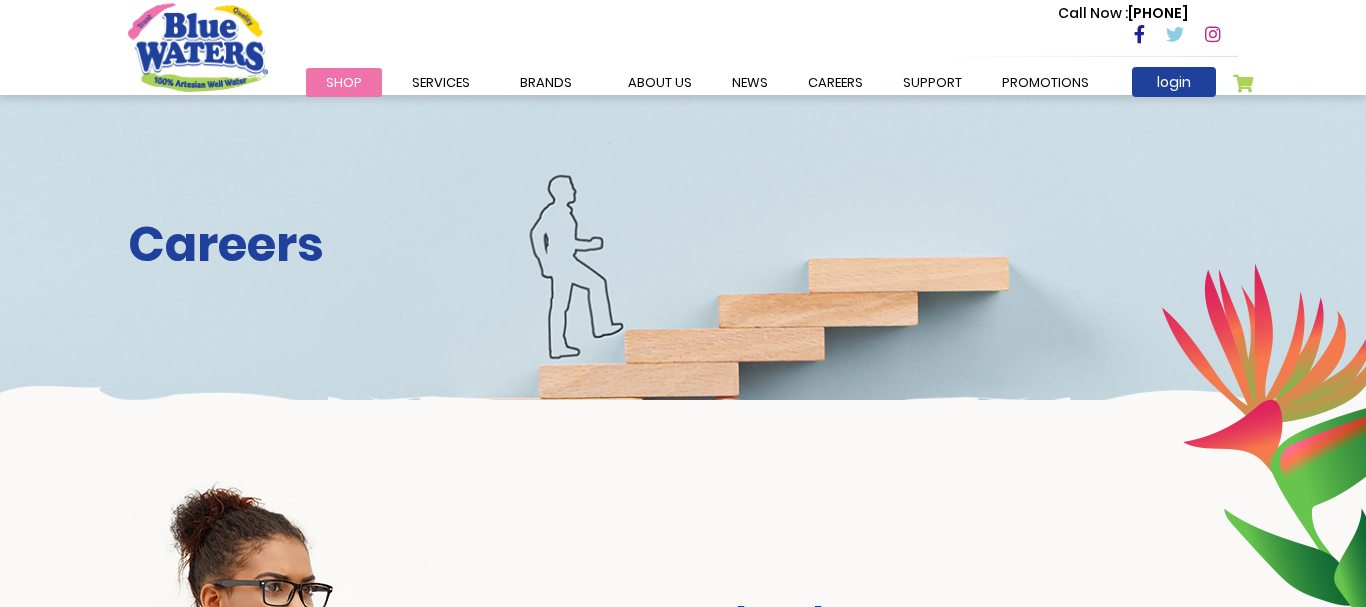 scroll, scrollTop: 0, scrollLeft: 0, axis: both 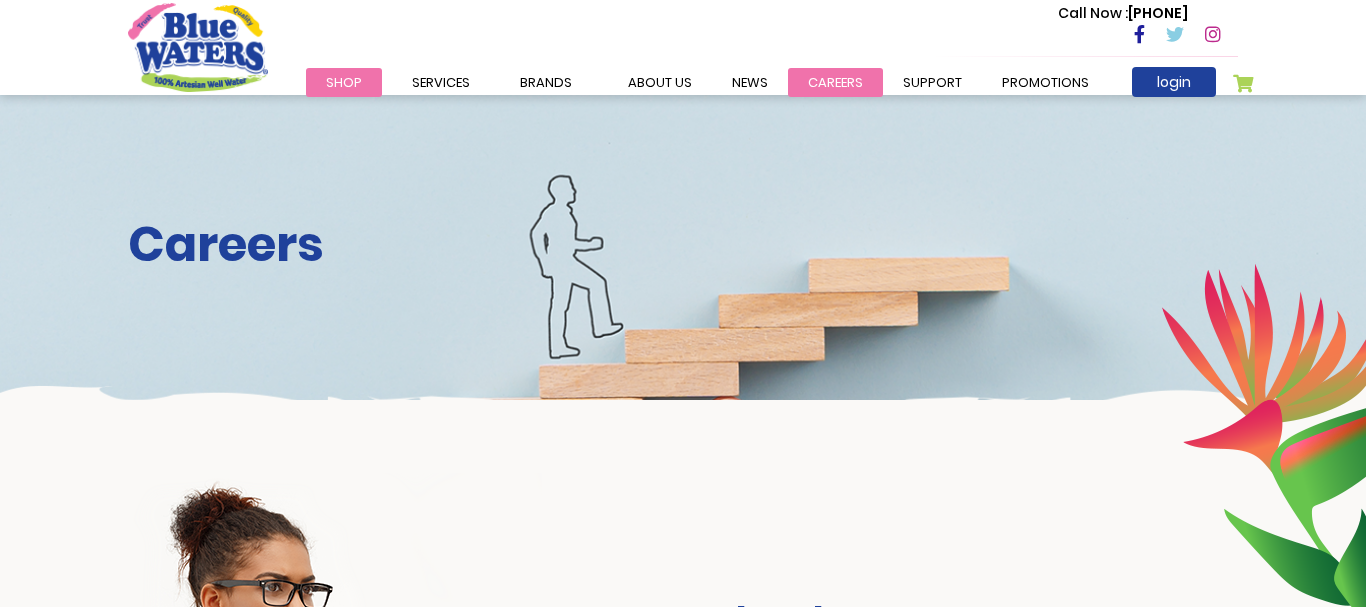 click on "careers" at bounding box center (835, 82) 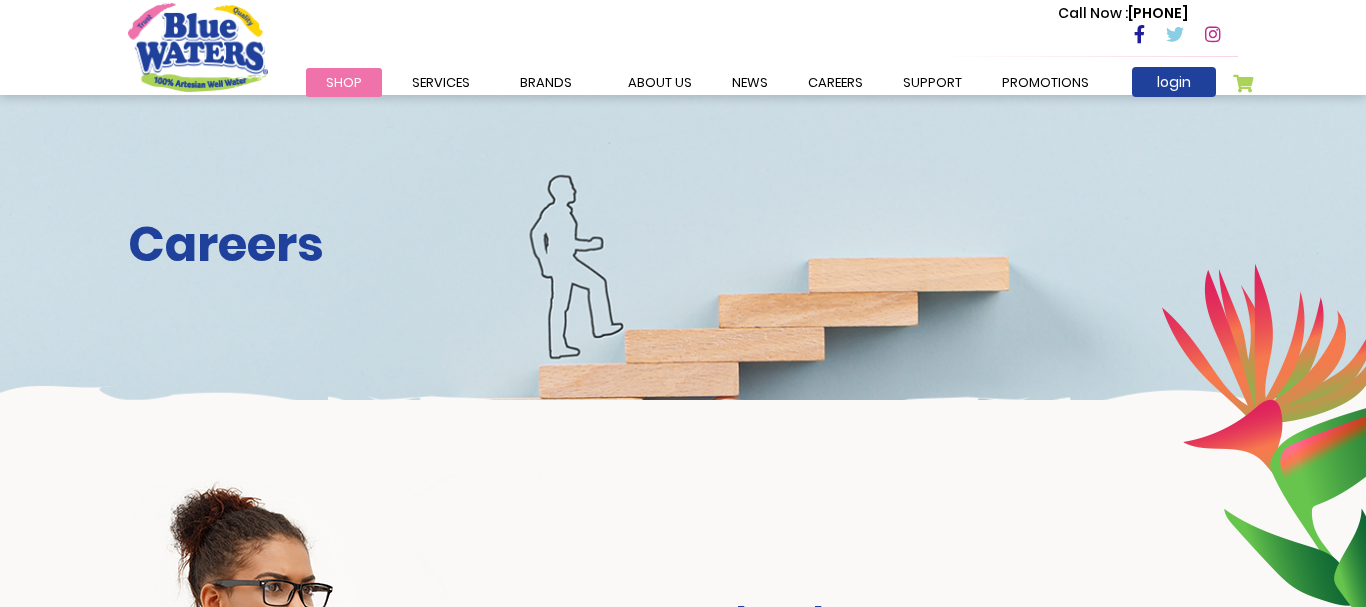 scroll, scrollTop: 0, scrollLeft: 0, axis: both 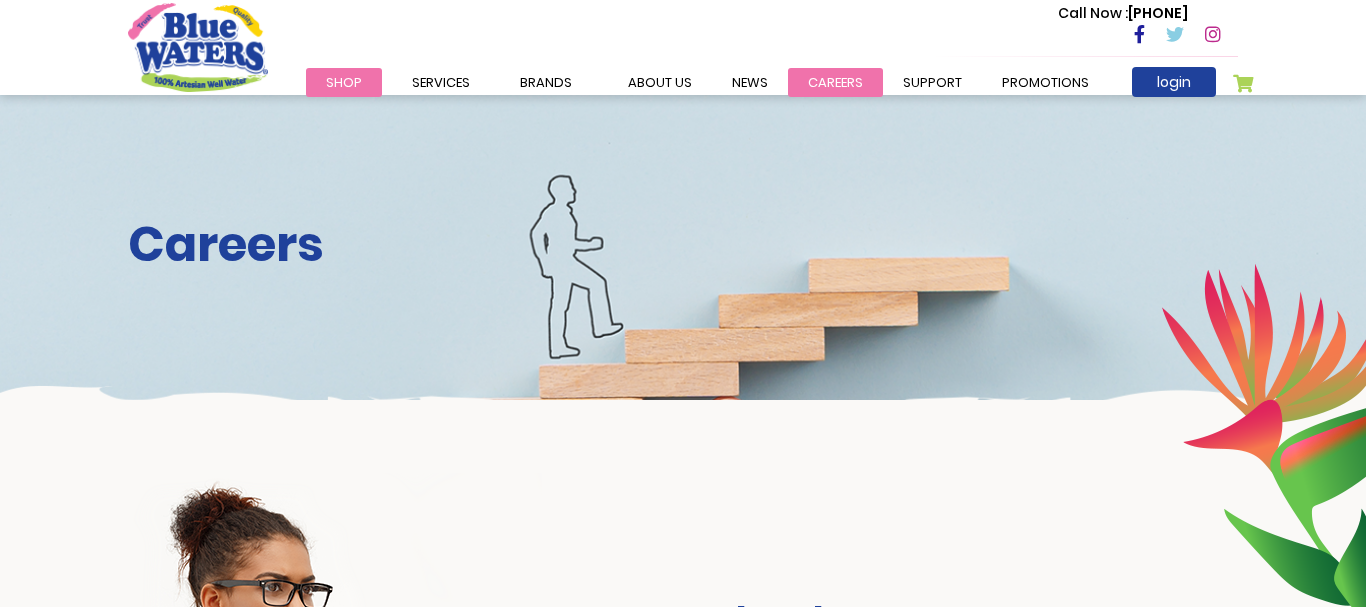 click on "careers" at bounding box center (835, 82) 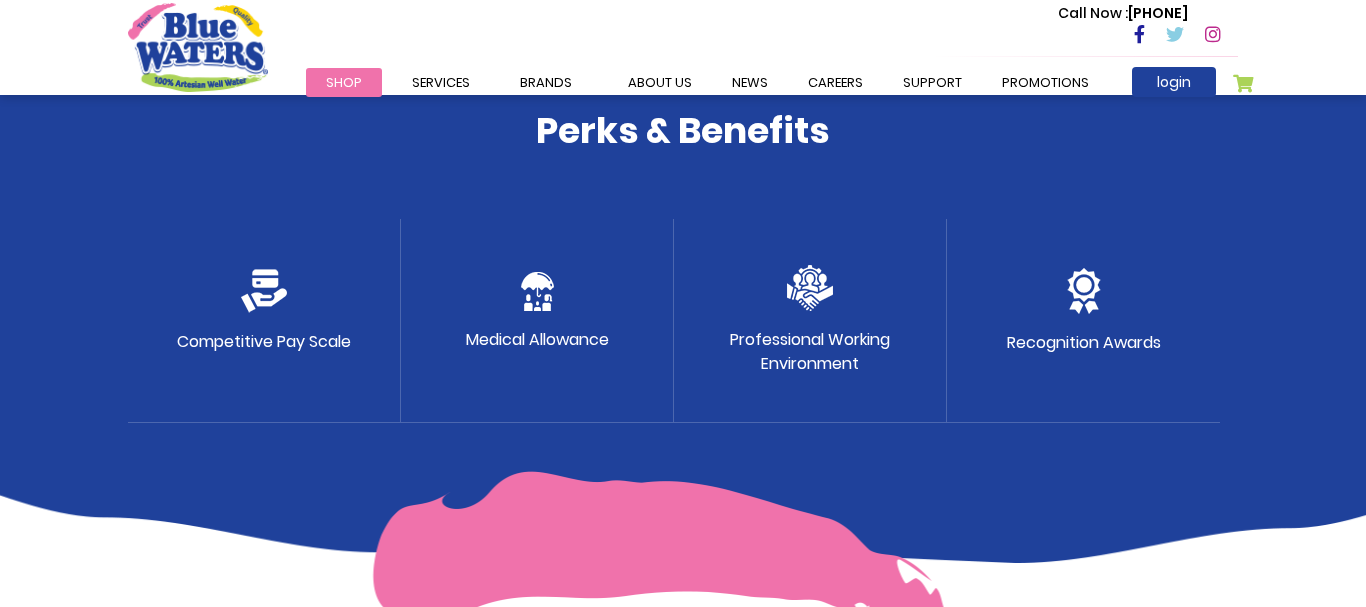 scroll, scrollTop: 1048, scrollLeft: 0, axis: vertical 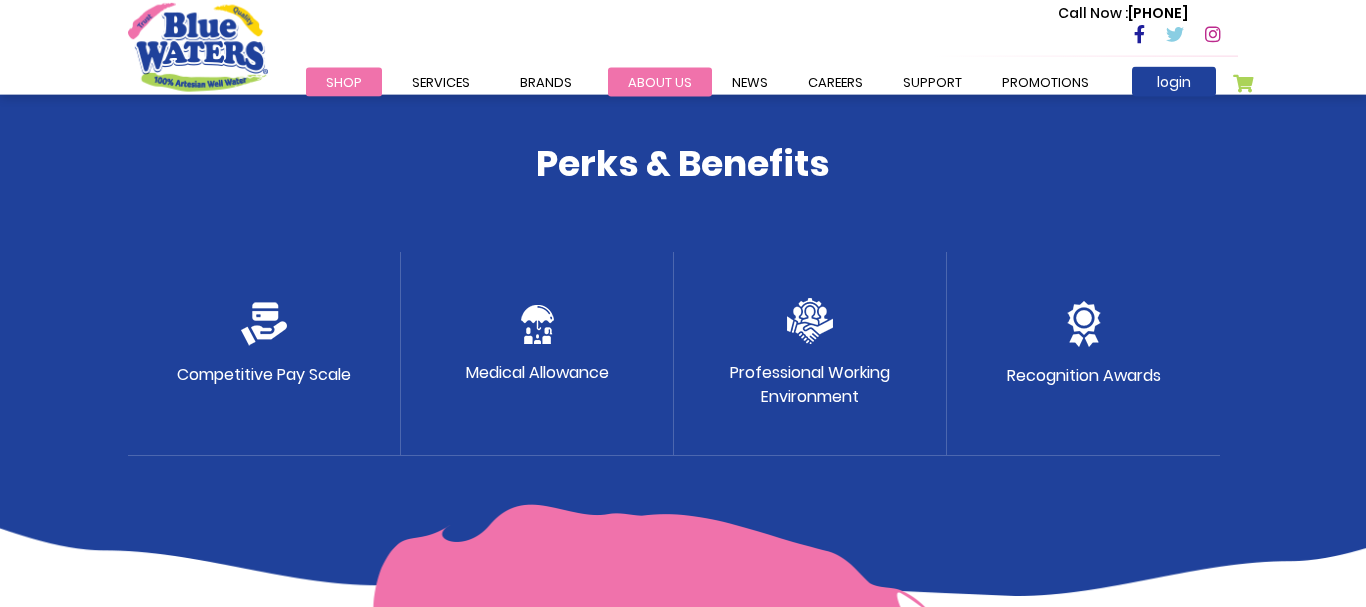 click on "about us" at bounding box center [660, 82] 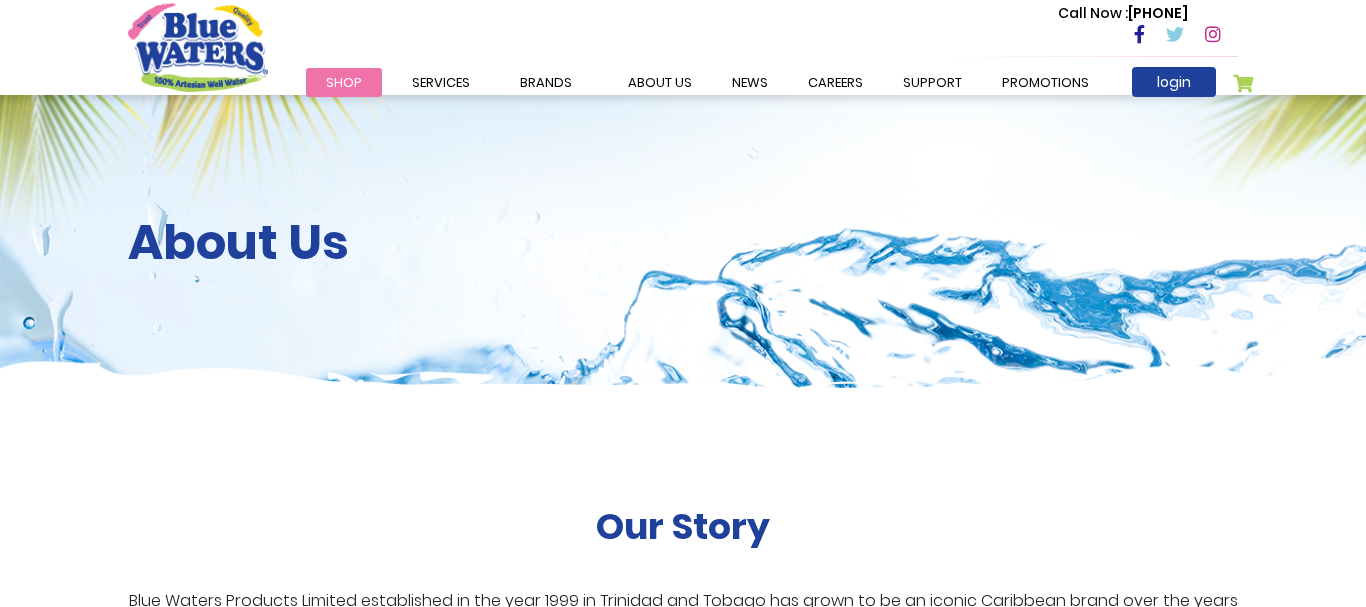 scroll, scrollTop: 0, scrollLeft: 0, axis: both 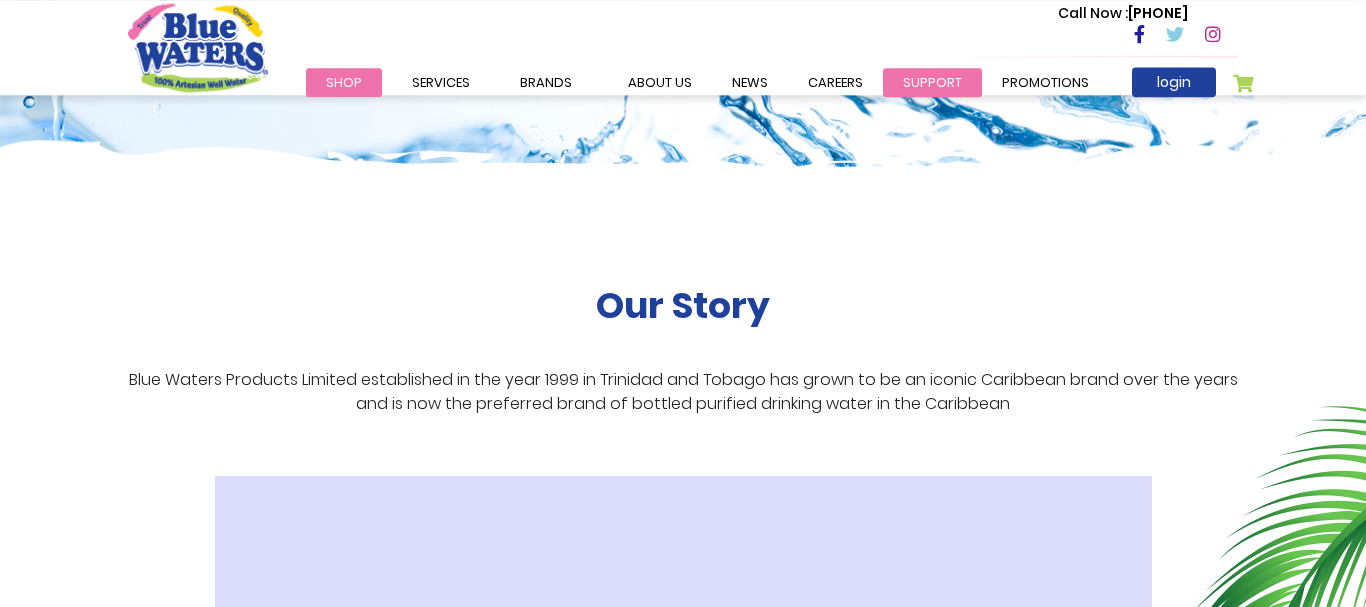 click on "support" at bounding box center [932, 82] 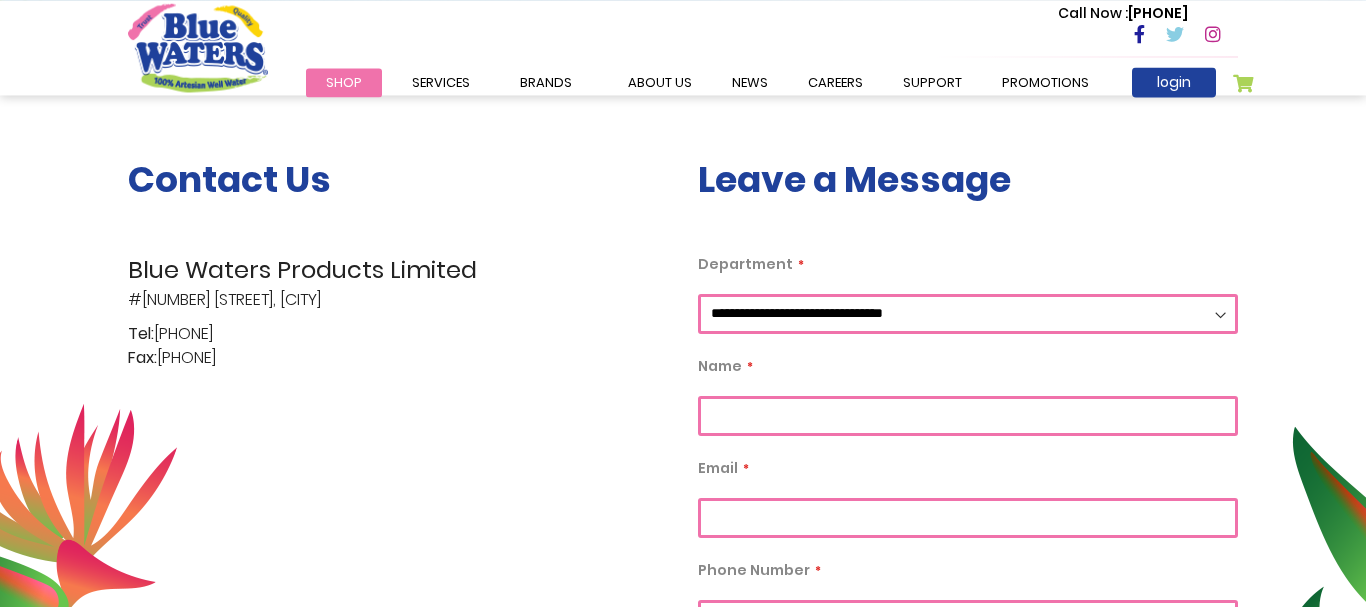 scroll, scrollTop: 378, scrollLeft: 0, axis: vertical 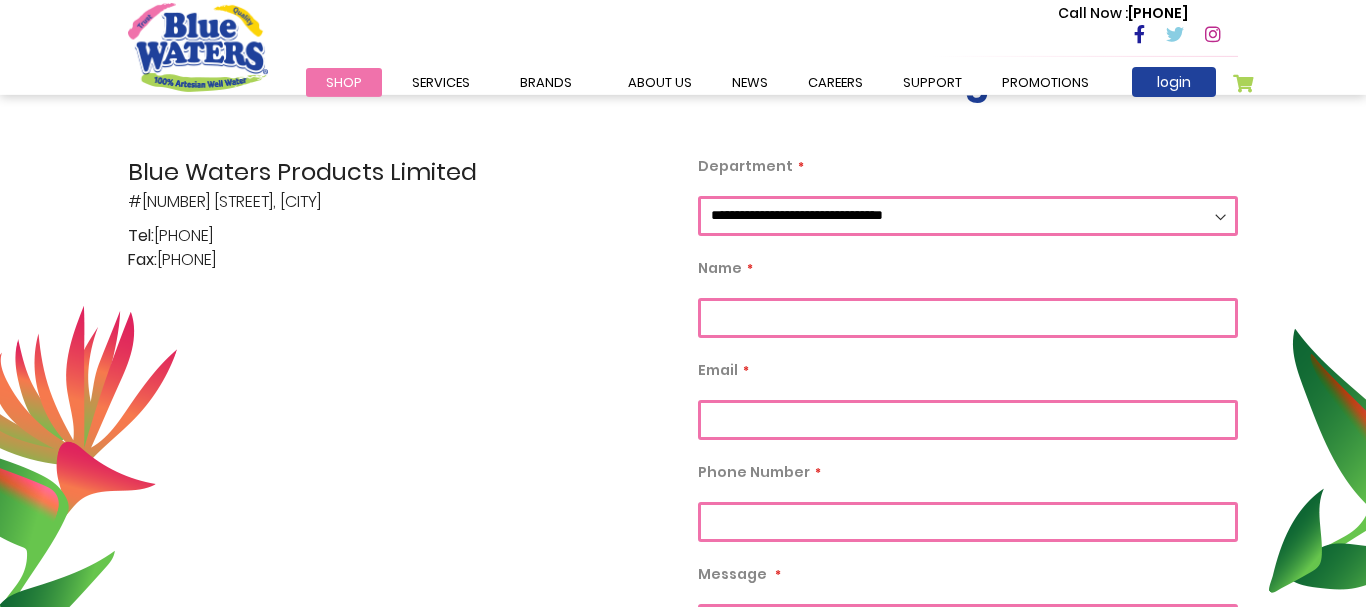 click on "**********" at bounding box center [968, 216] 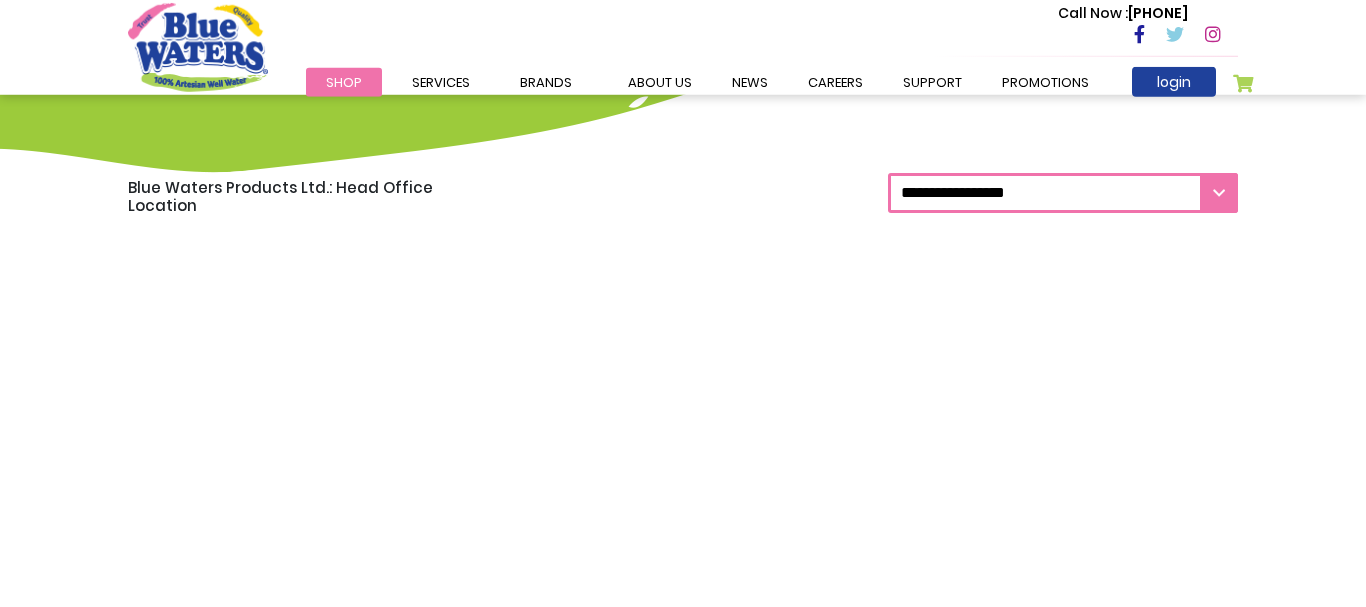 scroll, scrollTop: 1578, scrollLeft: 0, axis: vertical 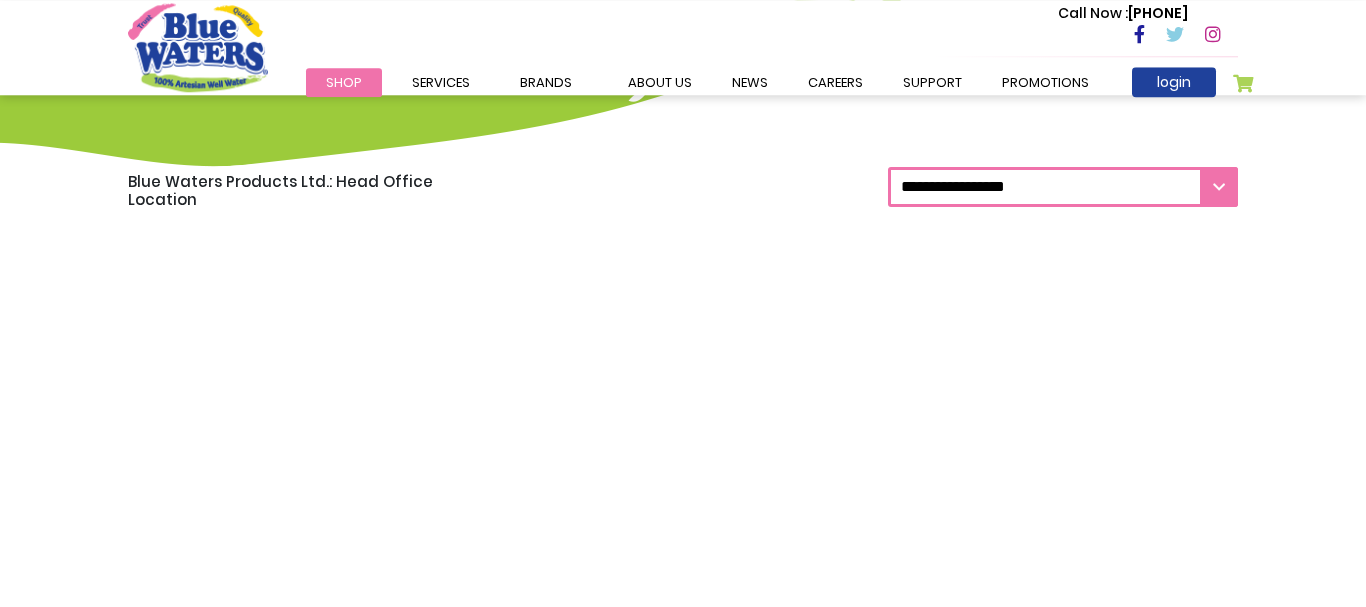 click on "**********" at bounding box center (1063, 187) 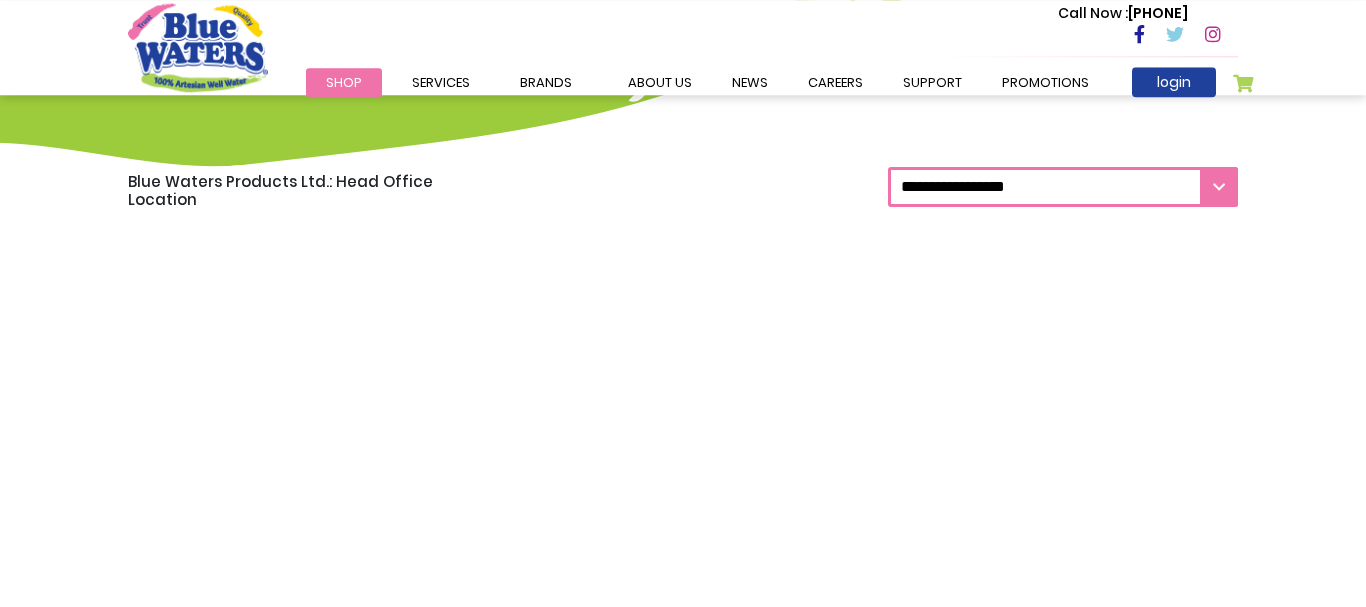 click on "**********" at bounding box center (1063, 187) 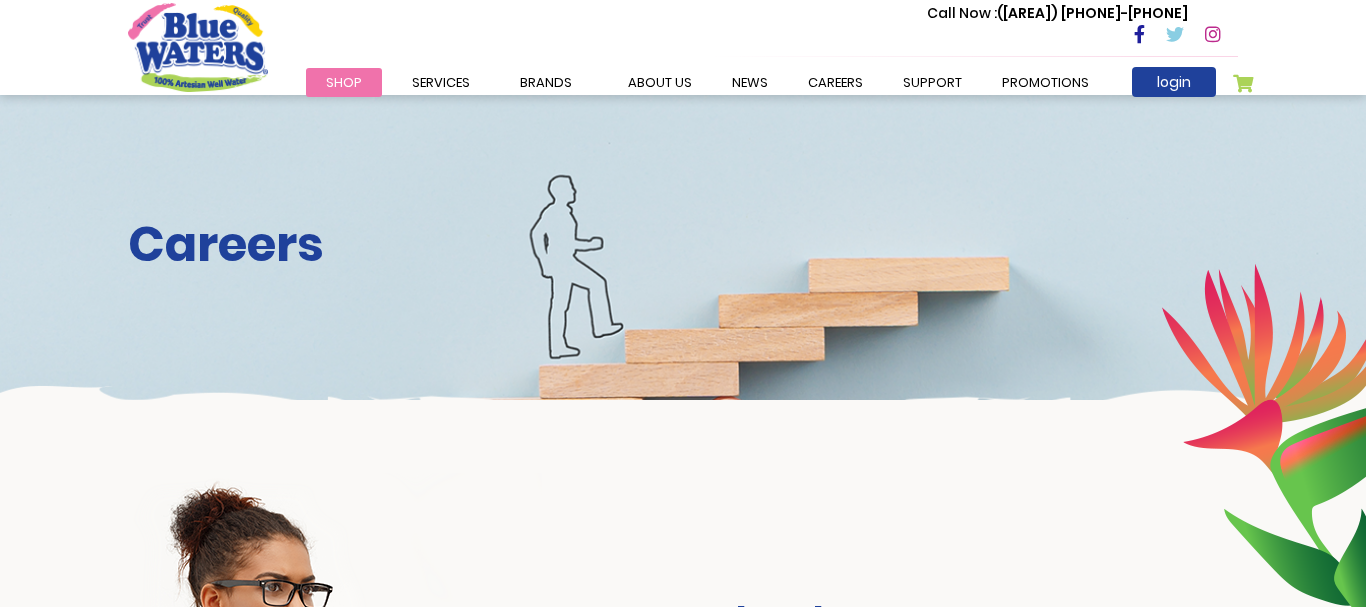 scroll, scrollTop: 0, scrollLeft: 0, axis: both 